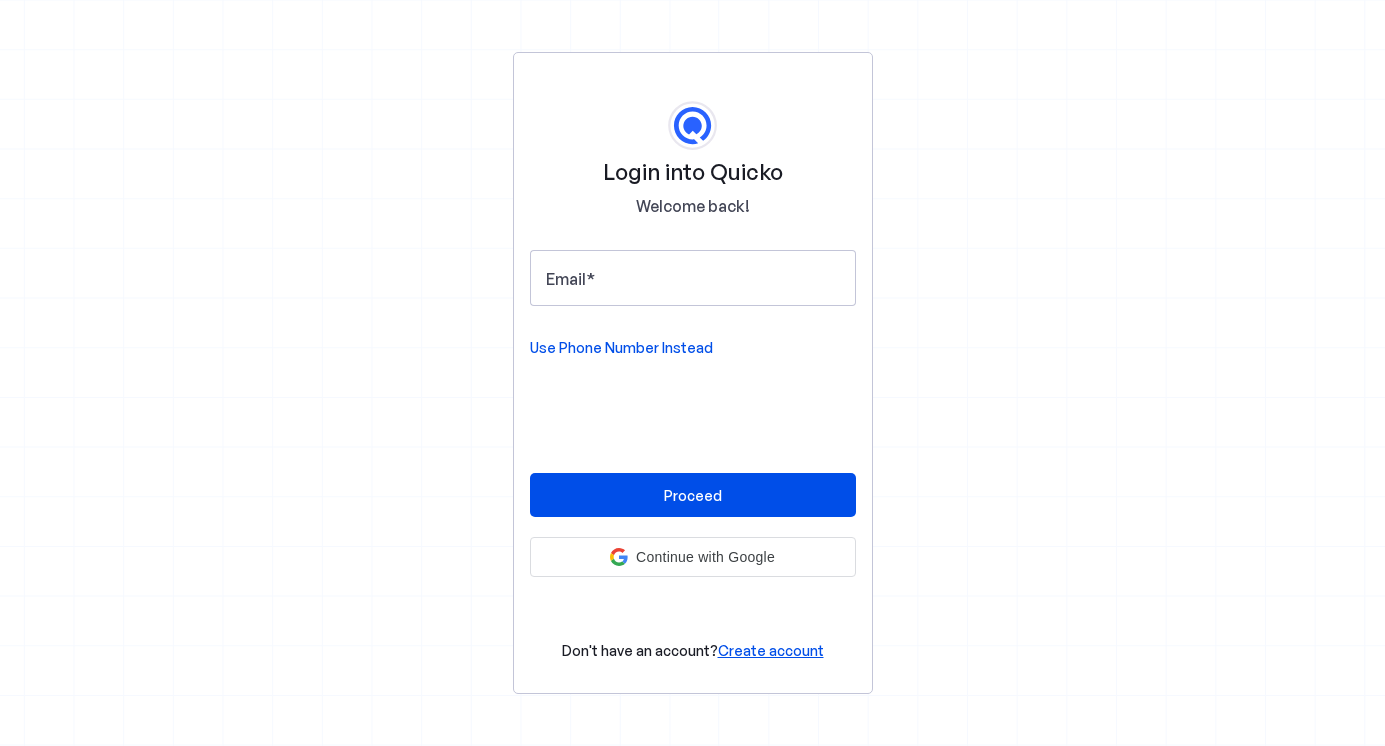 scroll, scrollTop: 0, scrollLeft: 0, axis: both 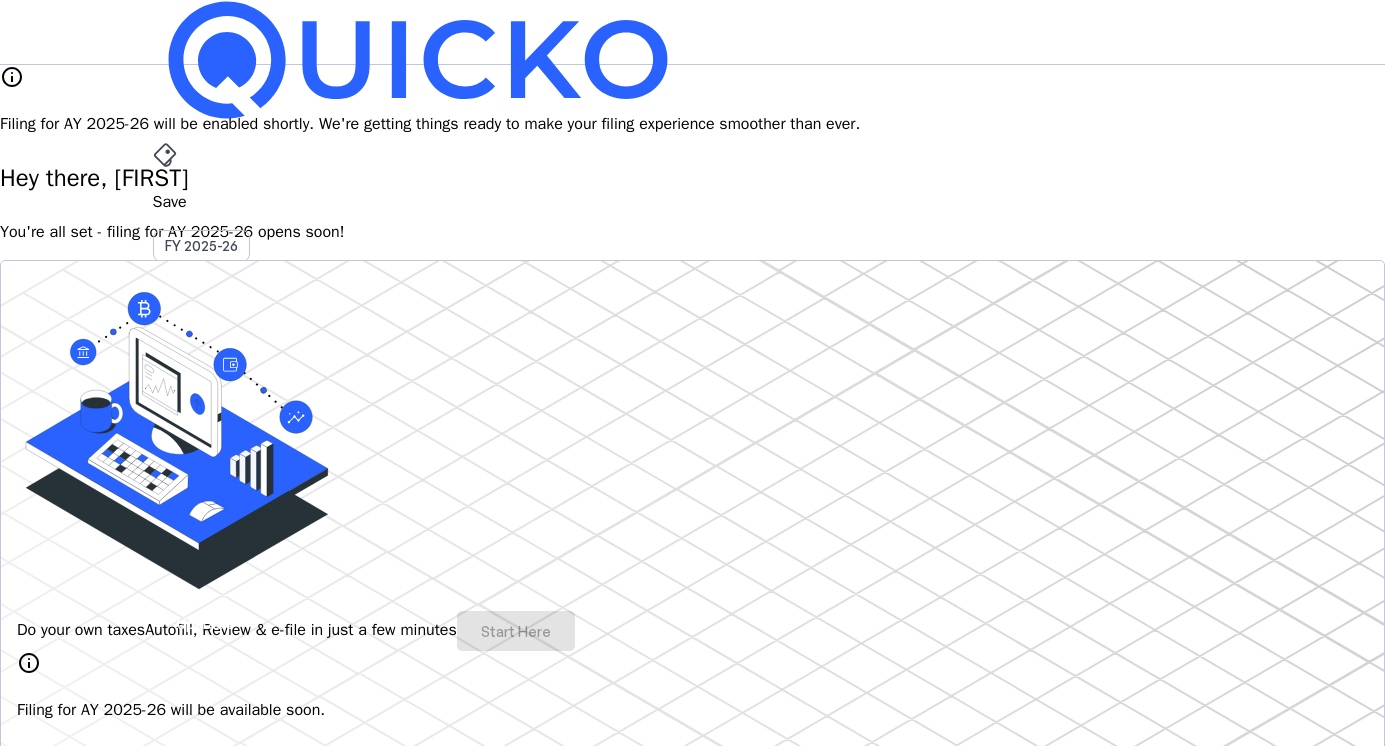 click on "File" at bounding box center (693, 408) 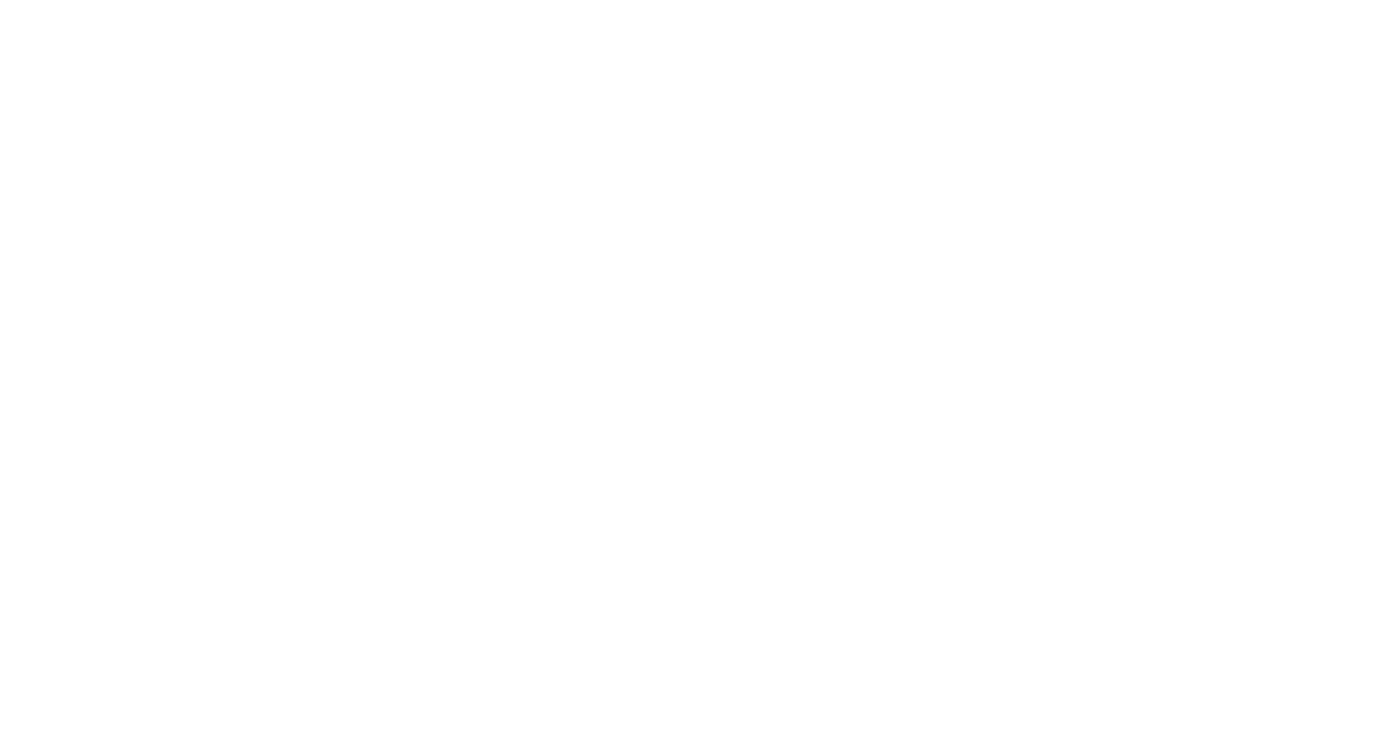 scroll, scrollTop: 0, scrollLeft: 0, axis: both 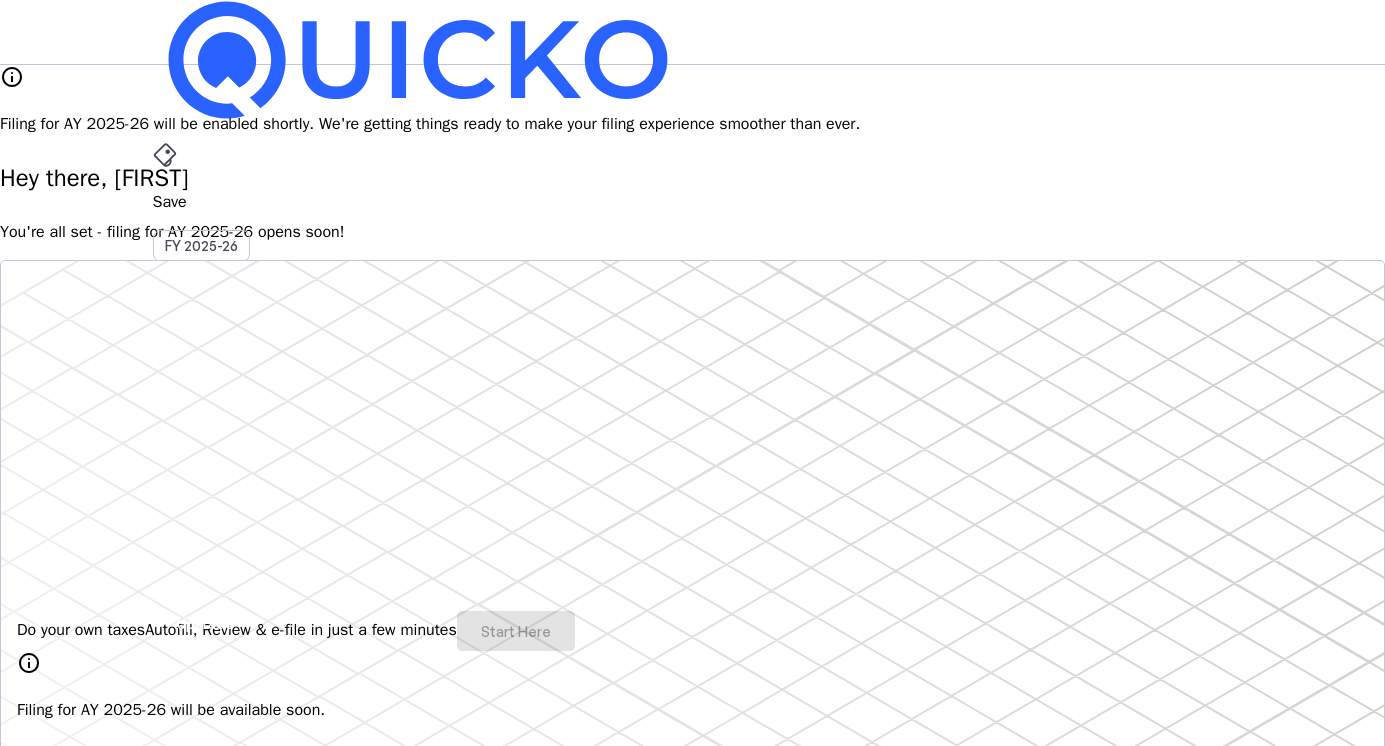 click on "File" at bounding box center (693, 408) 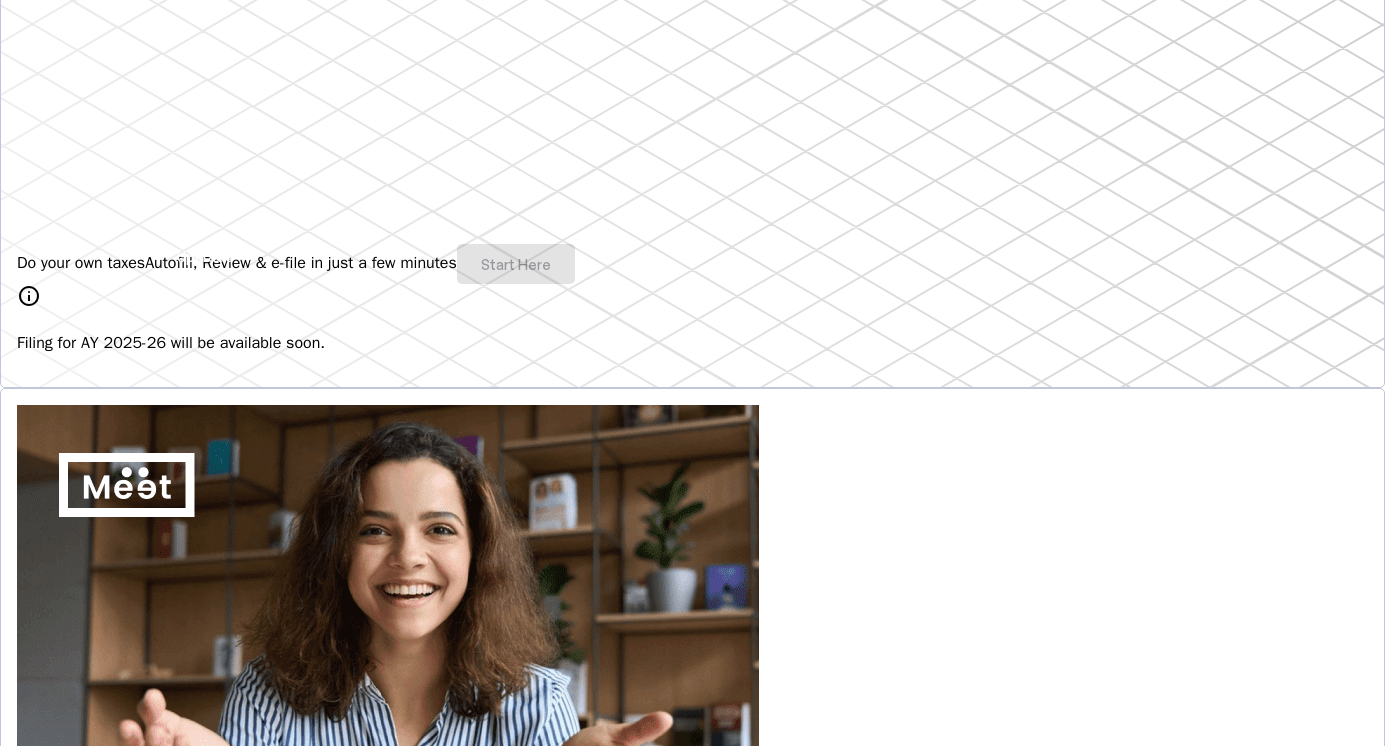 scroll, scrollTop: 0, scrollLeft: 0, axis: both 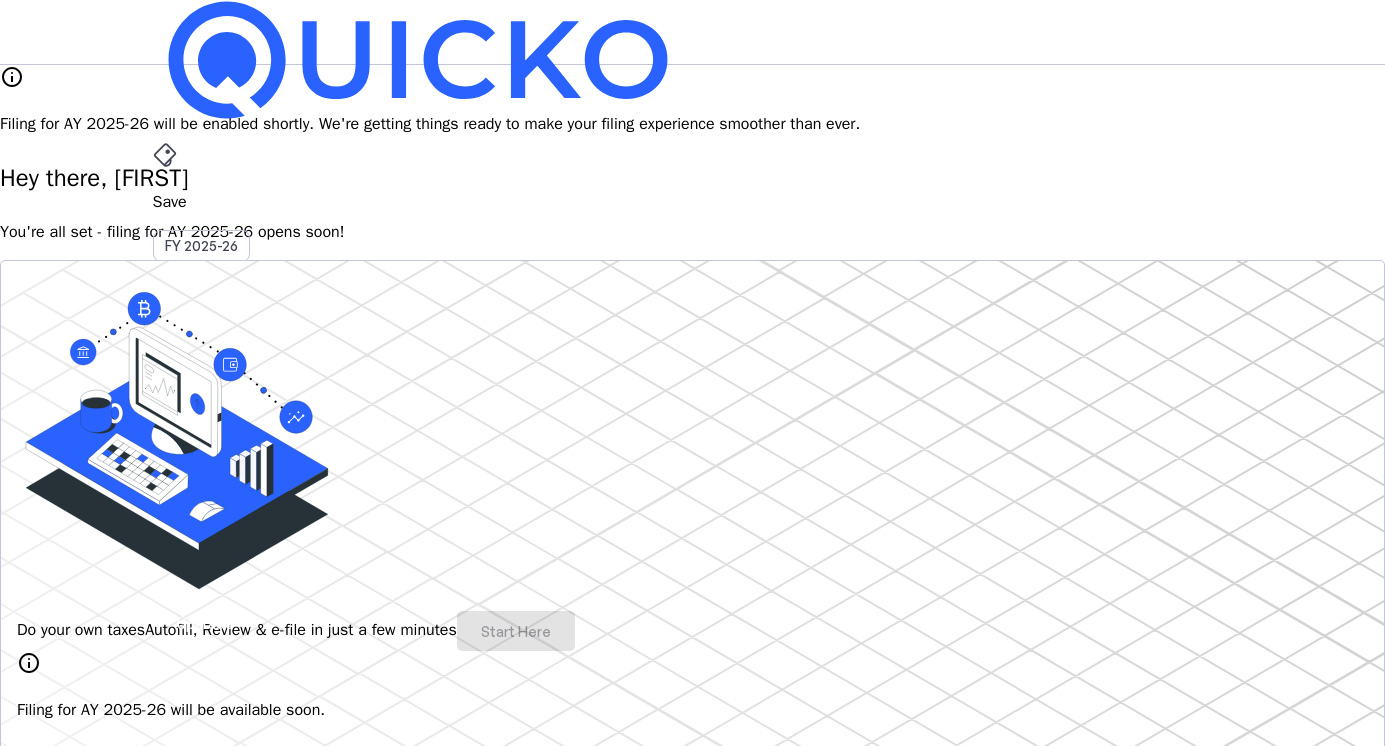 click on "File" at bounding box center [693, 408] 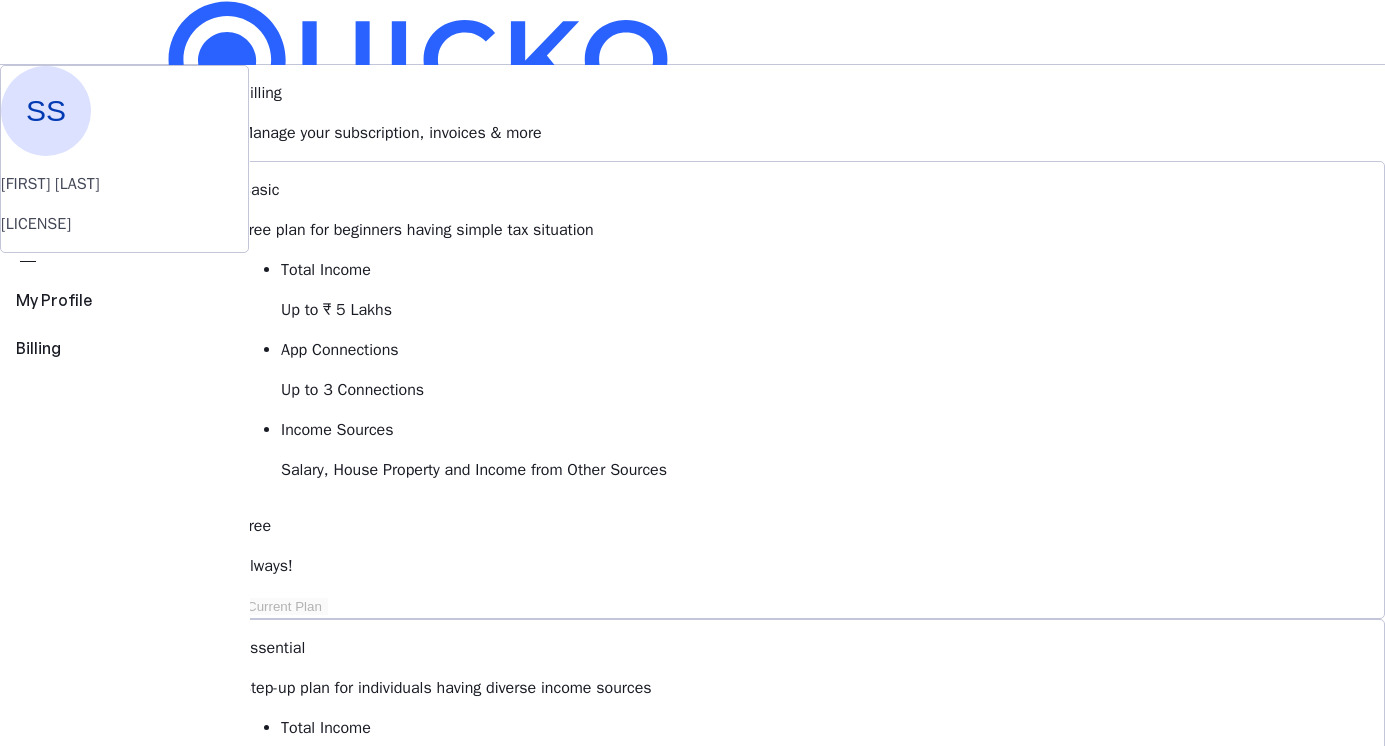click on "Upgrade to Elite" at bounding box center (319, 1666) 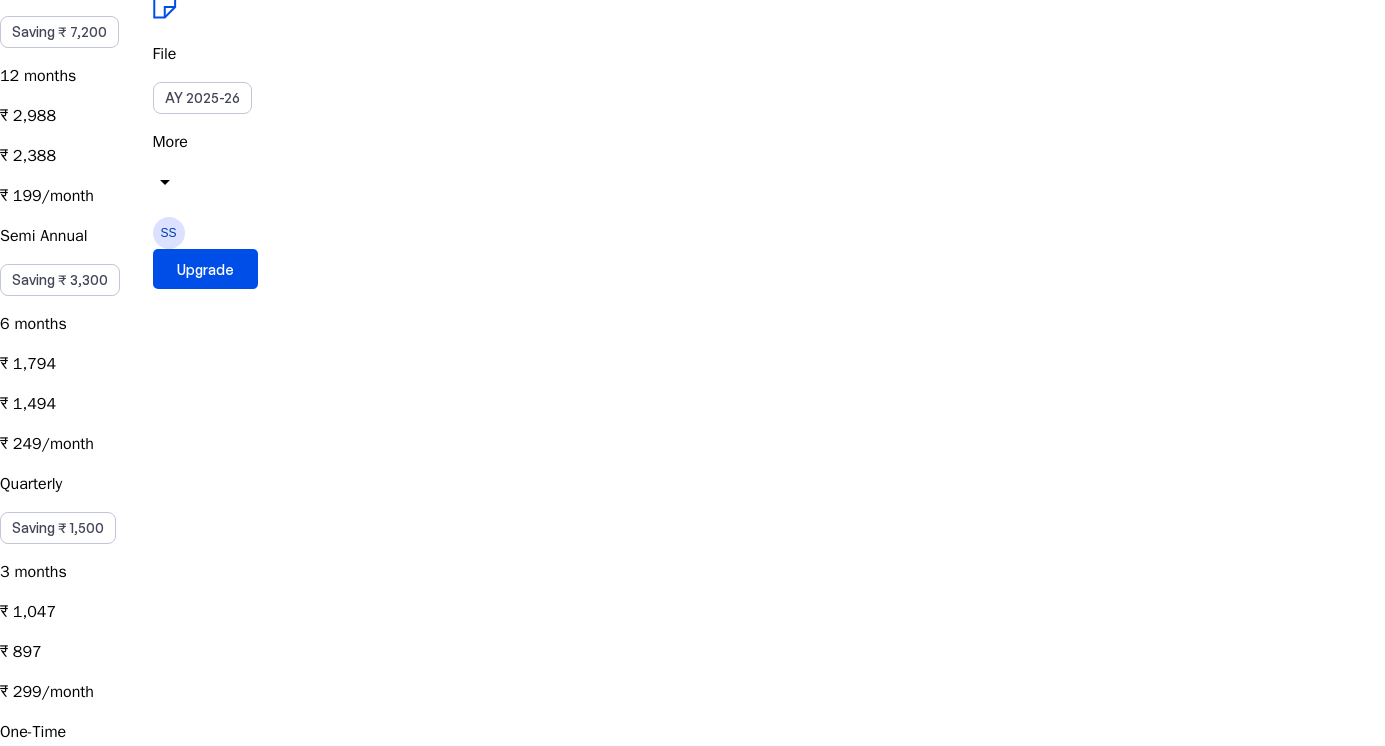 scroll, scrollTop: 200, scrollLeft: 0, axis: vertical 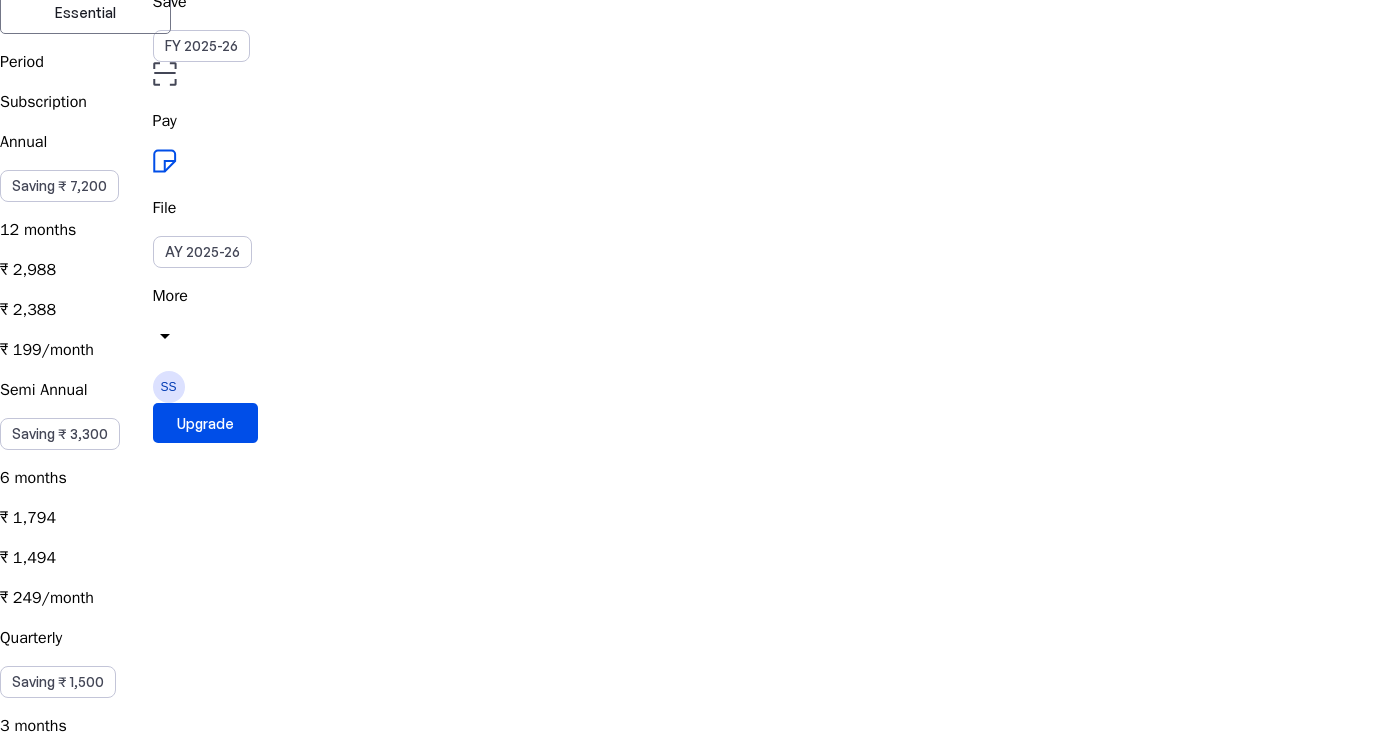 click on "Semi Annual Saving ₹ 3,300 6 months ₹ 1,794 ₹ 1,494 ₹ 249/month" at bounding box center [692, 494] 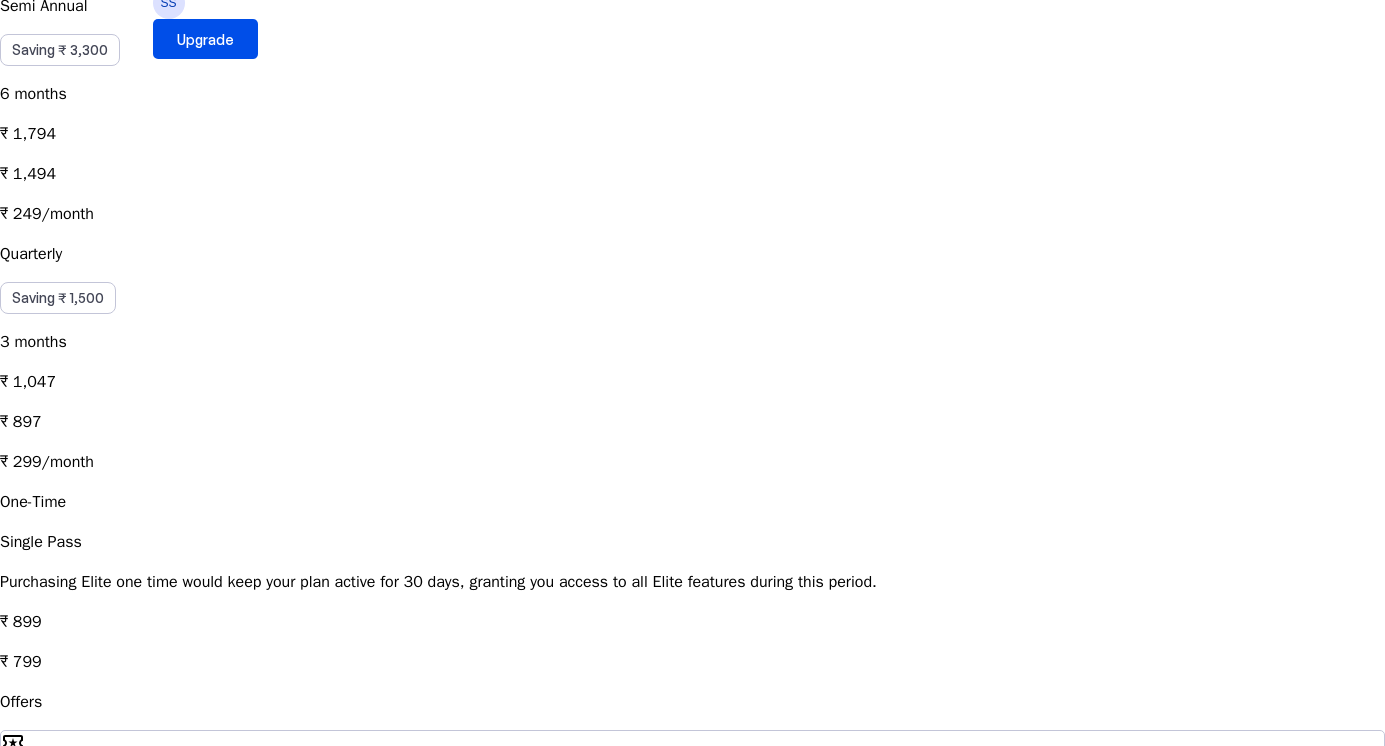 scroll, scrollTop: 0, scrollLeft: 0, axis: both 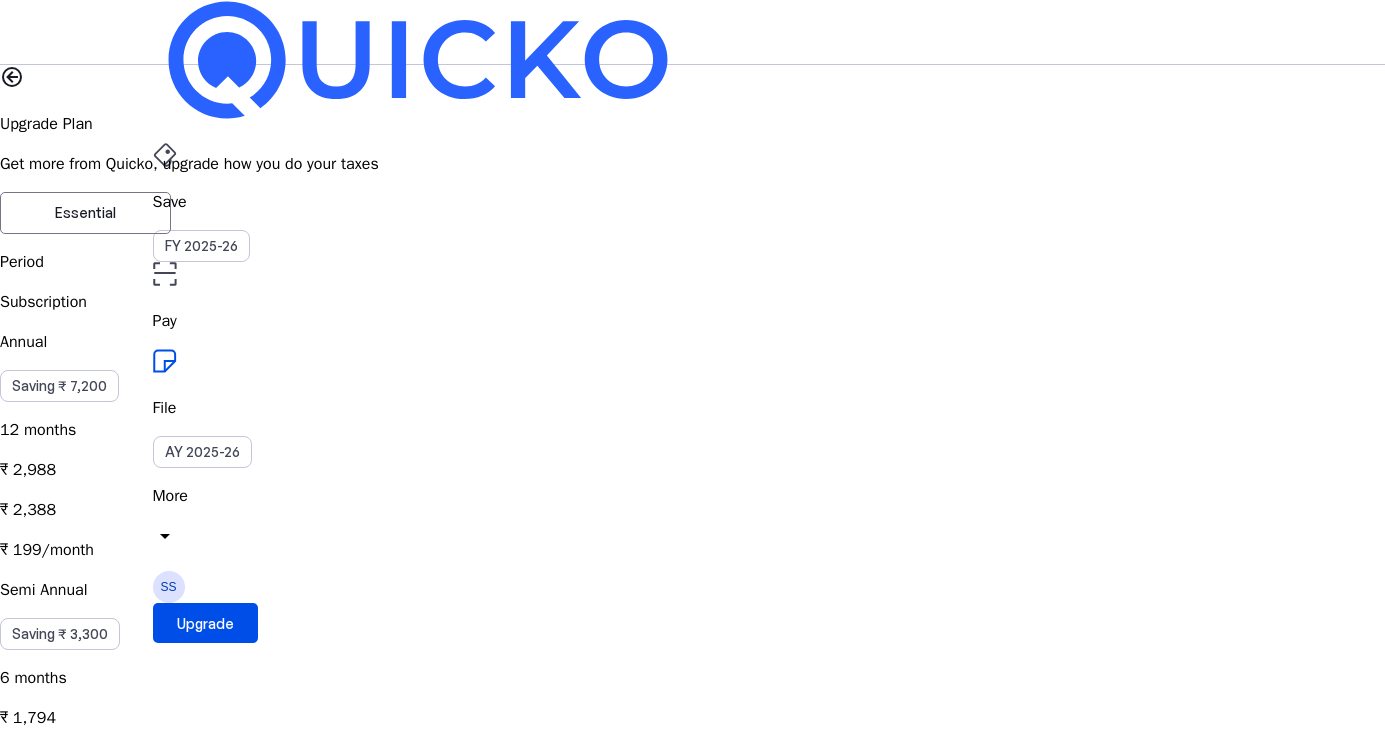 click on "File AY 2025-26" at bounding box center (693, 202) 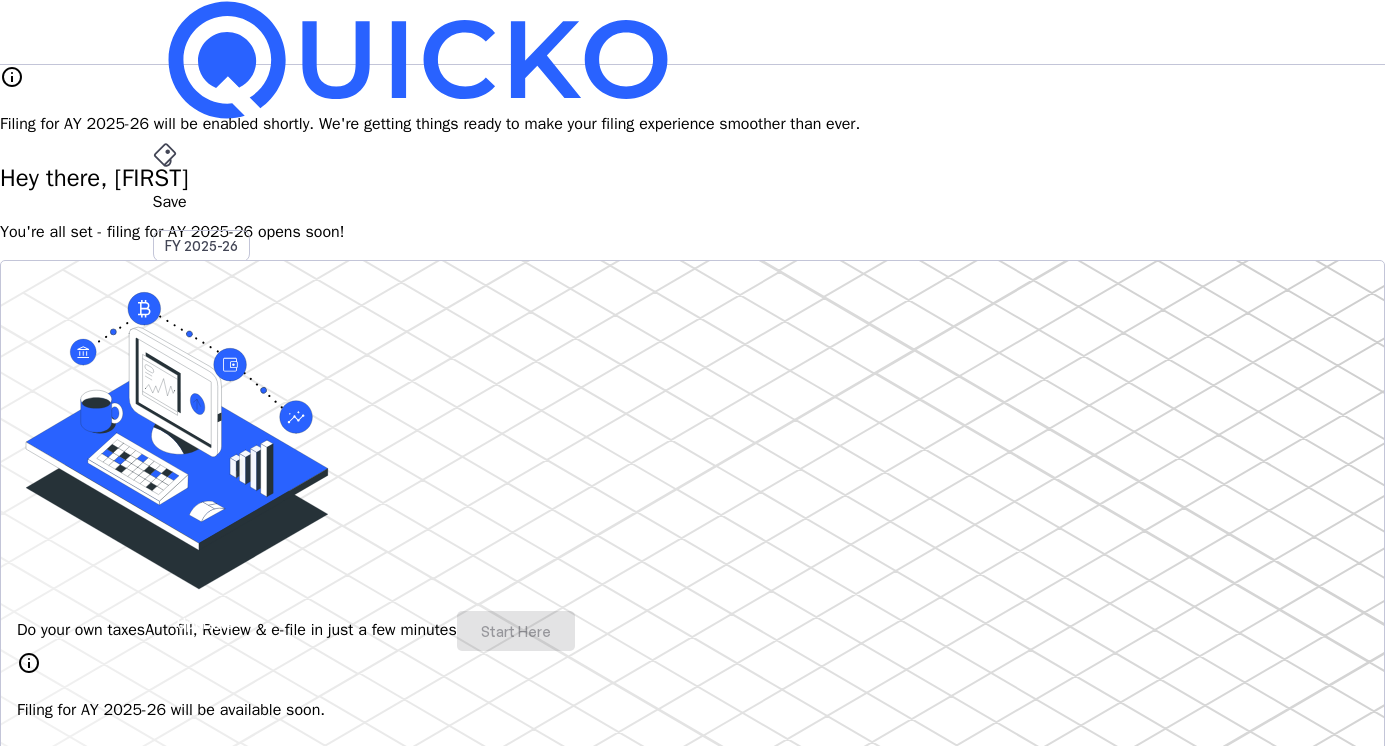 click at bounding box center (205, 623) 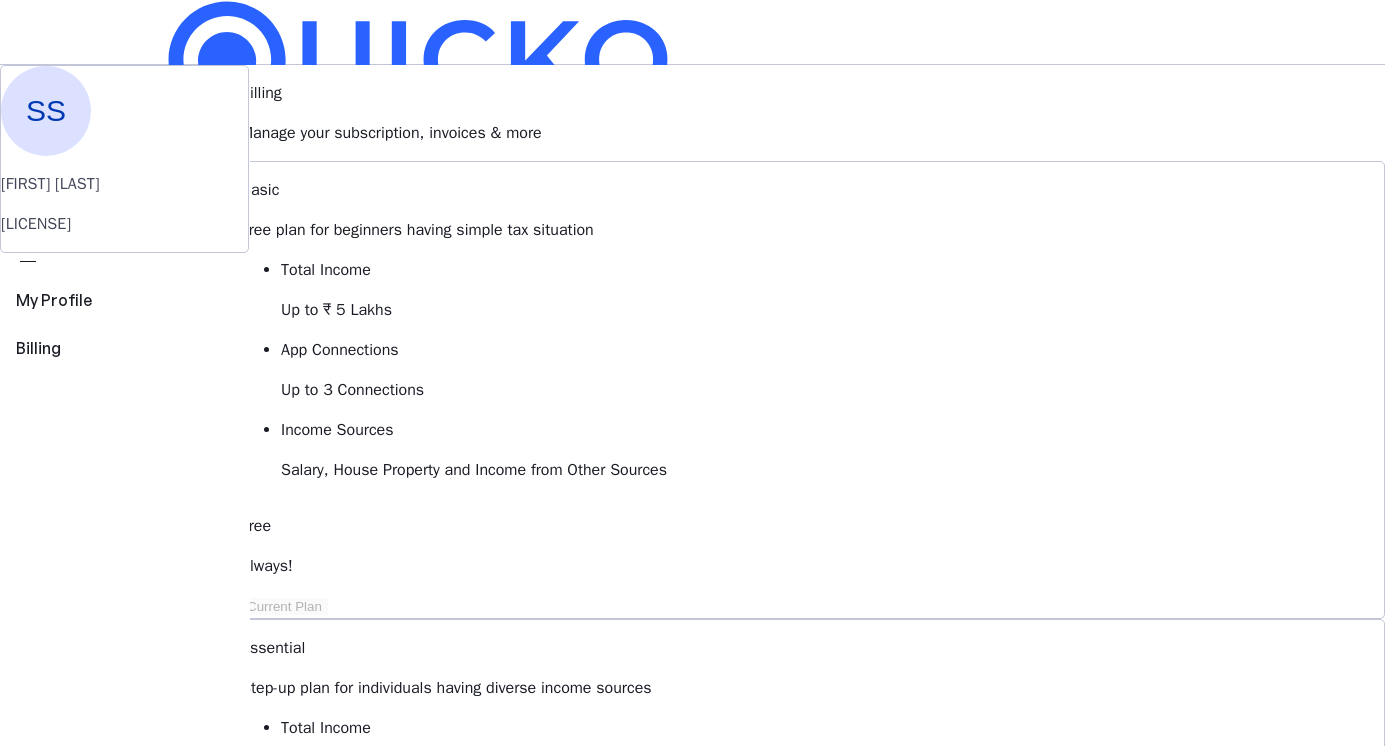 click on "File" at bounding box center (693, 408) 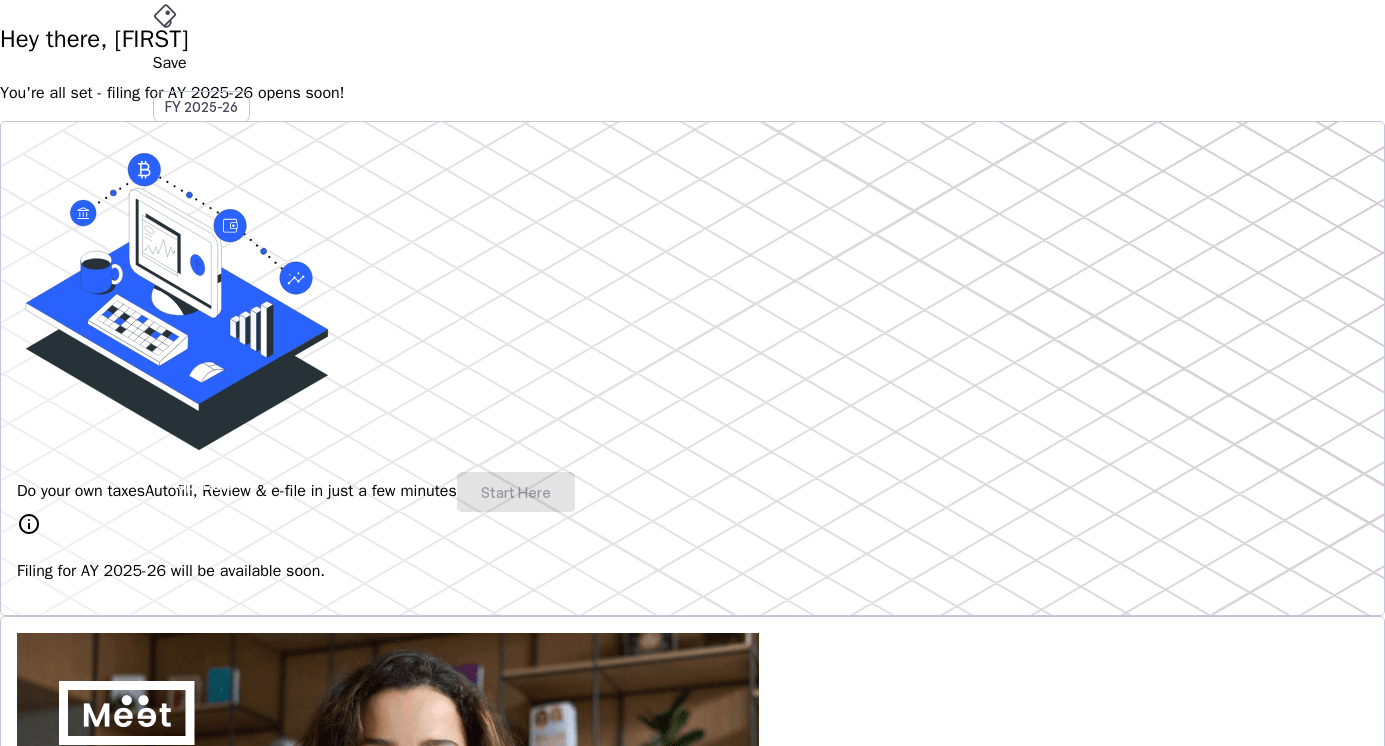 scroll, scrollTop: 0, scrollLeft: 0, axis: both 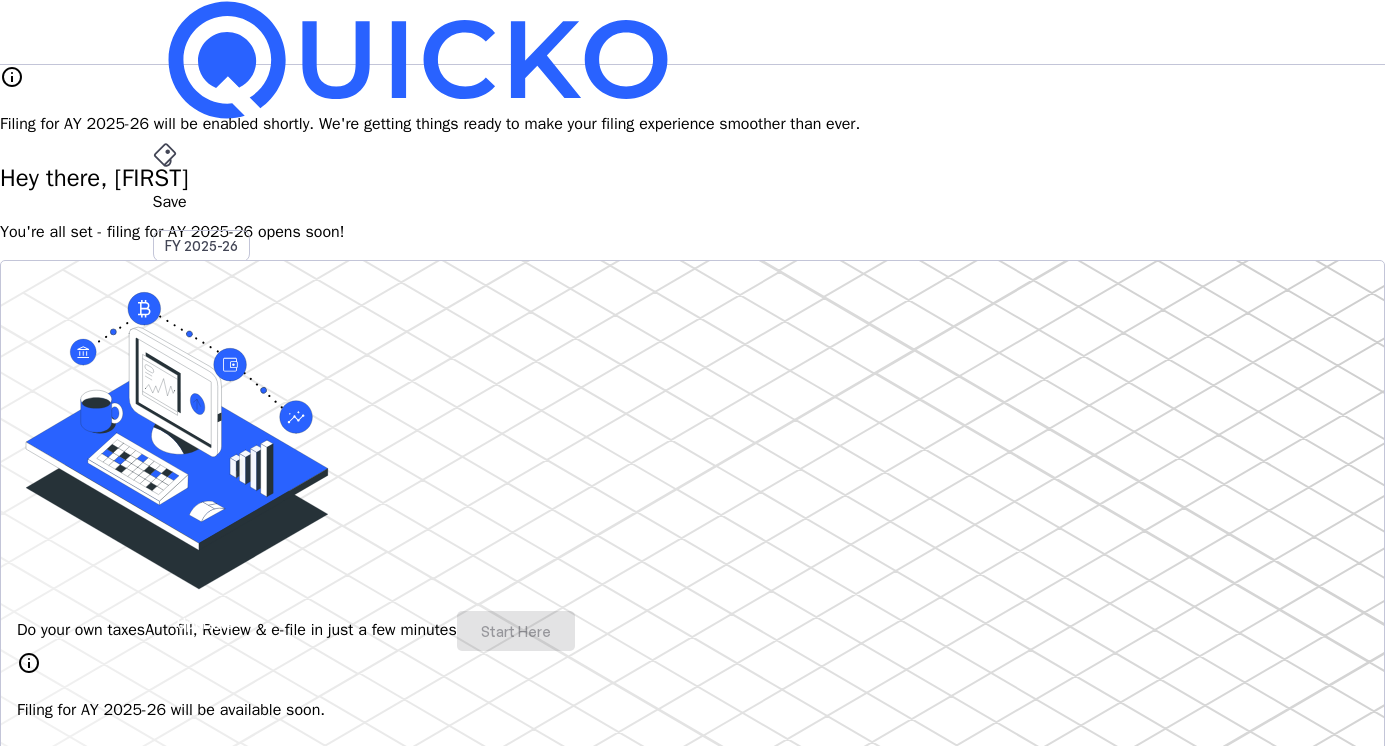 click on "File" at bounding box center [693, 408] 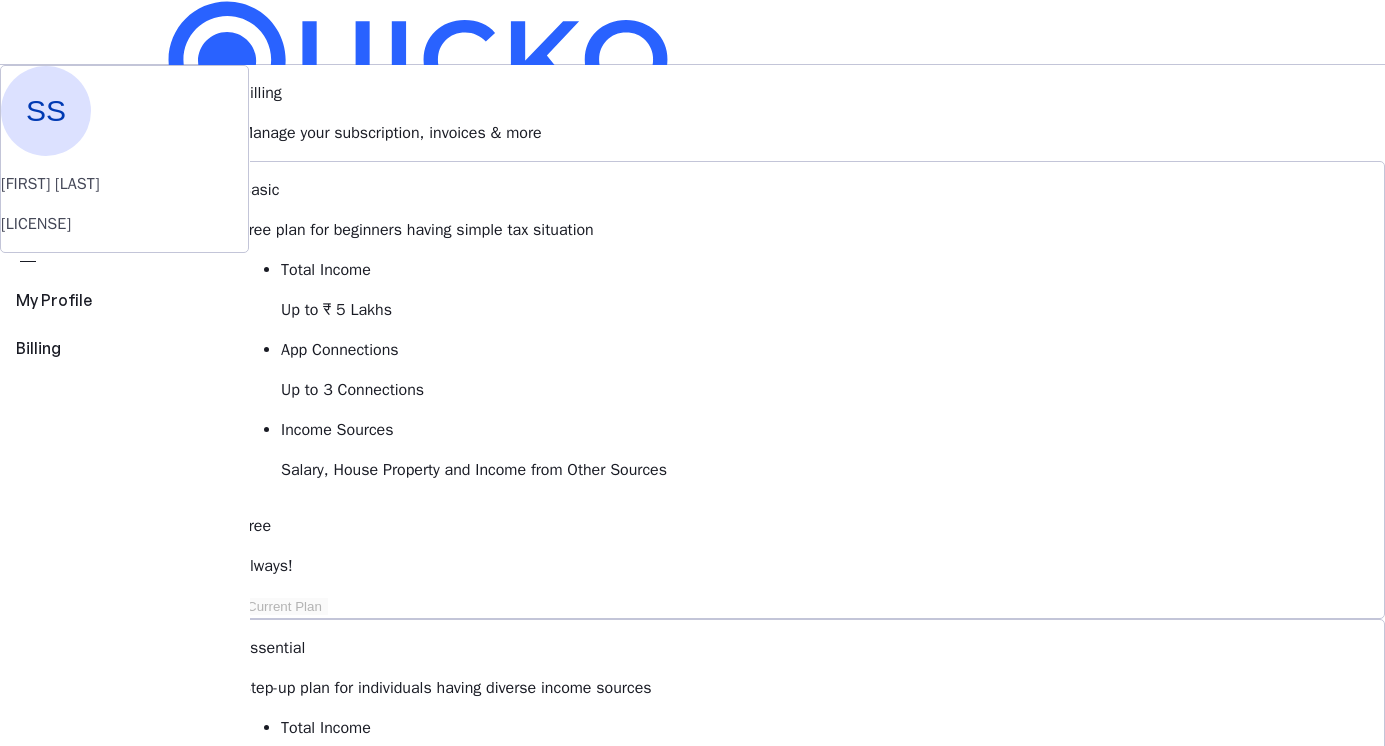 click on "All Income Sources including Foreign Income" at bounding box center (832, 1322) 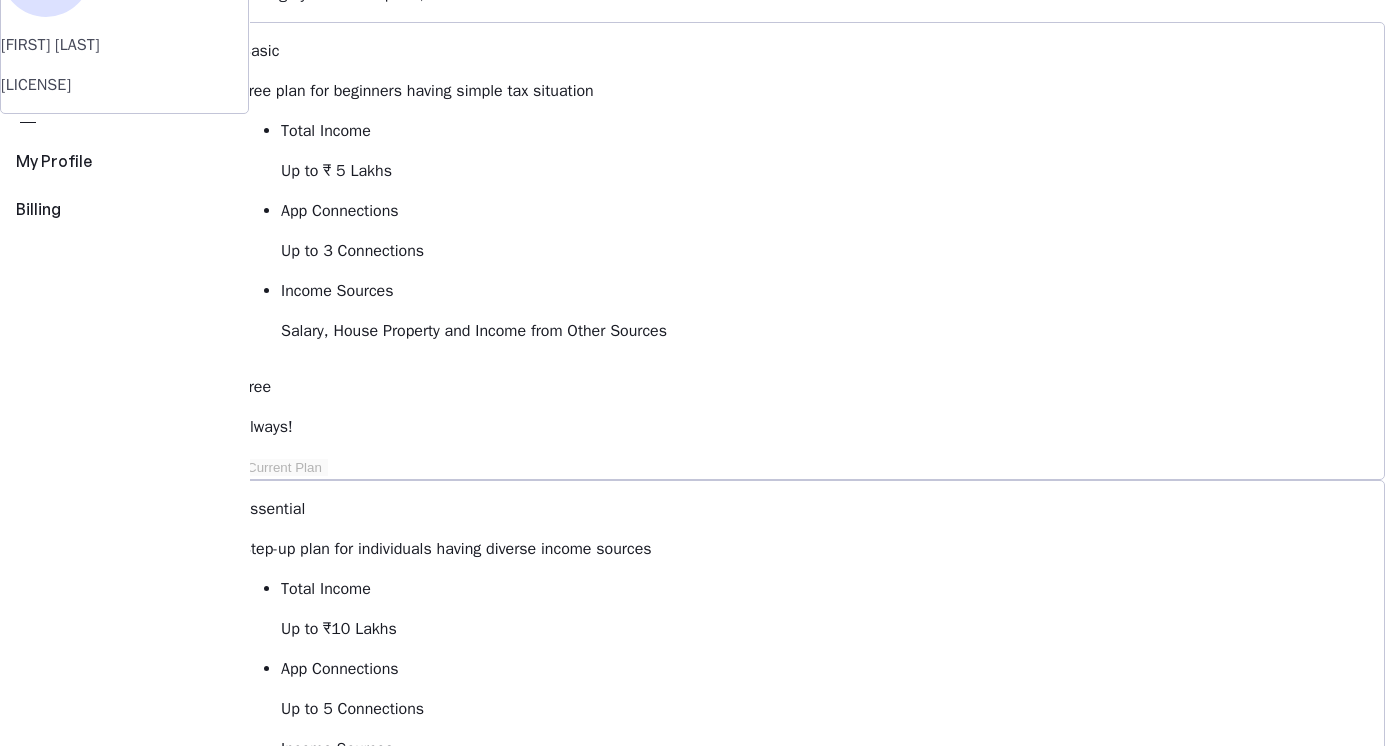 scroll, scrollTop: 0, scrollLeft: 0, axis: both 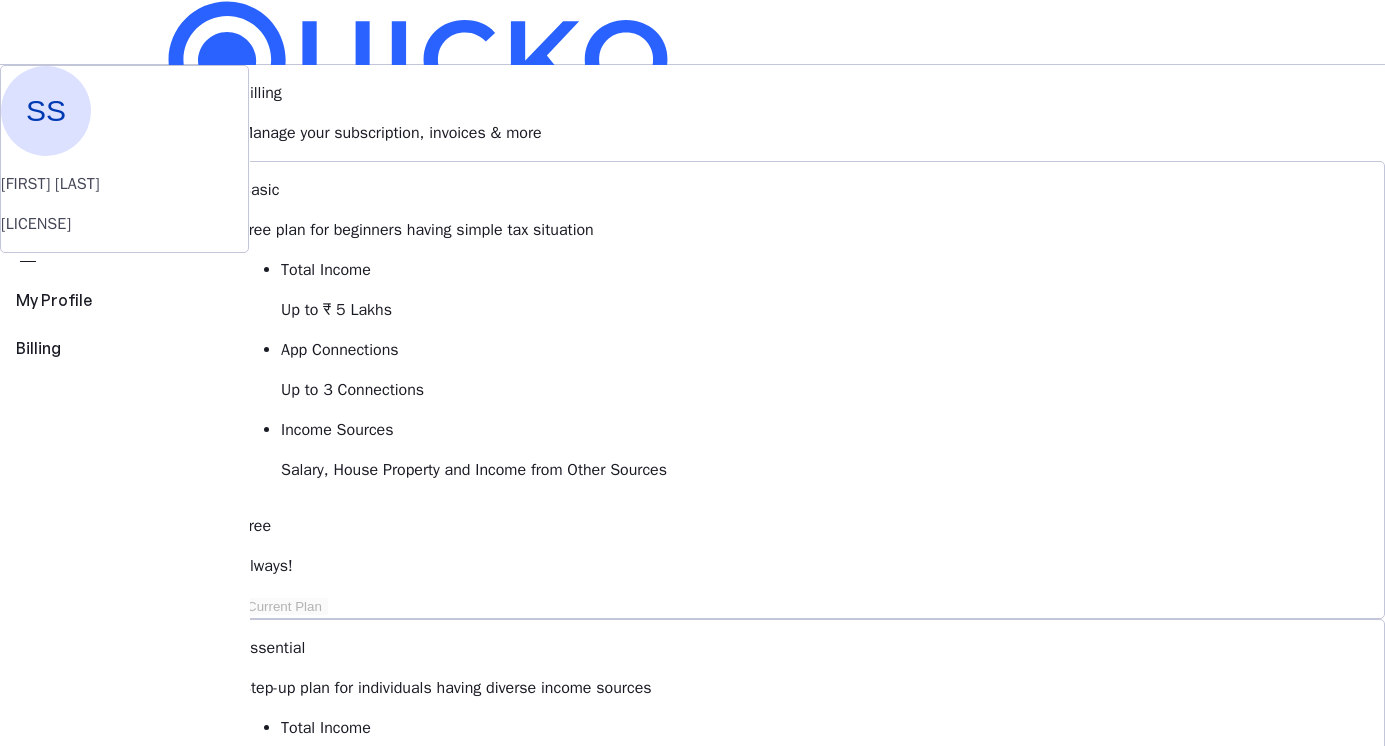 click on "Total Income" at bounding box center [832, 728] 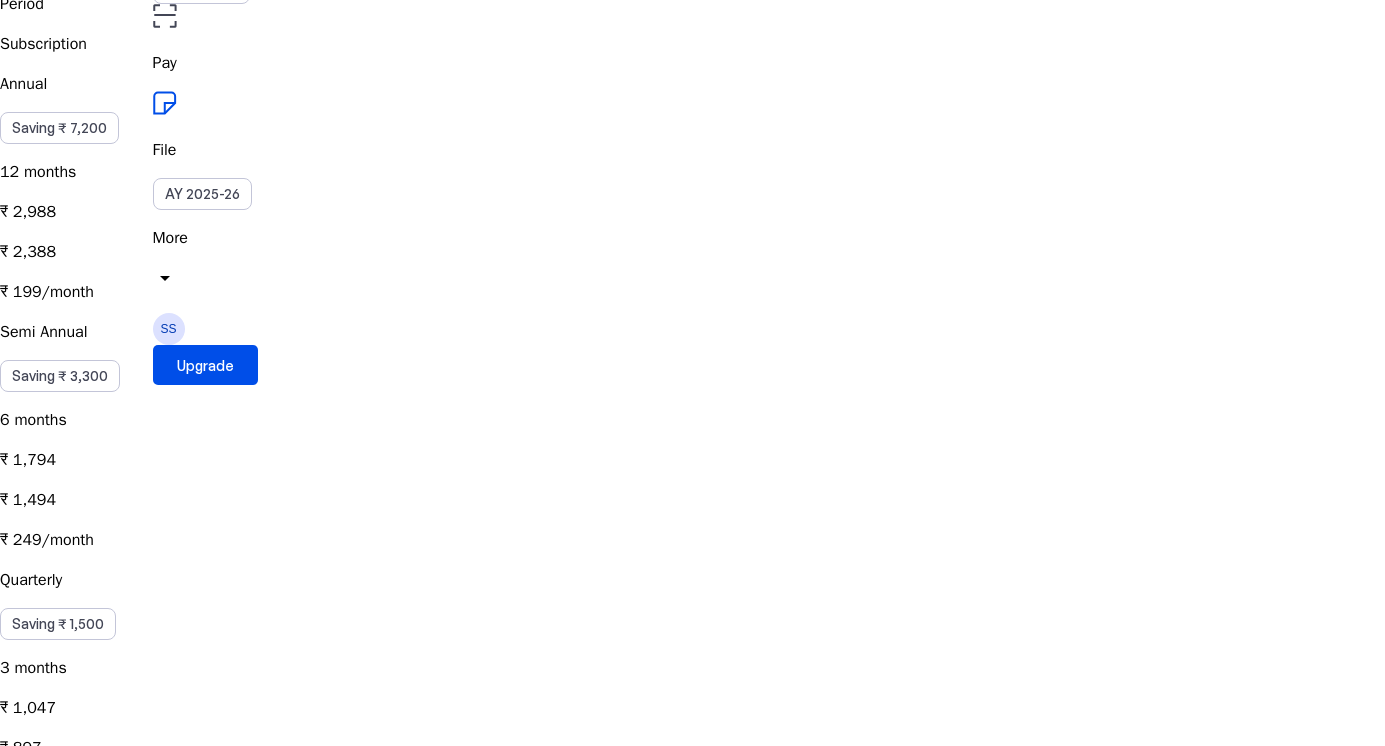 scroll, scrollTop: 0, scrollLeft: 0, axis: both 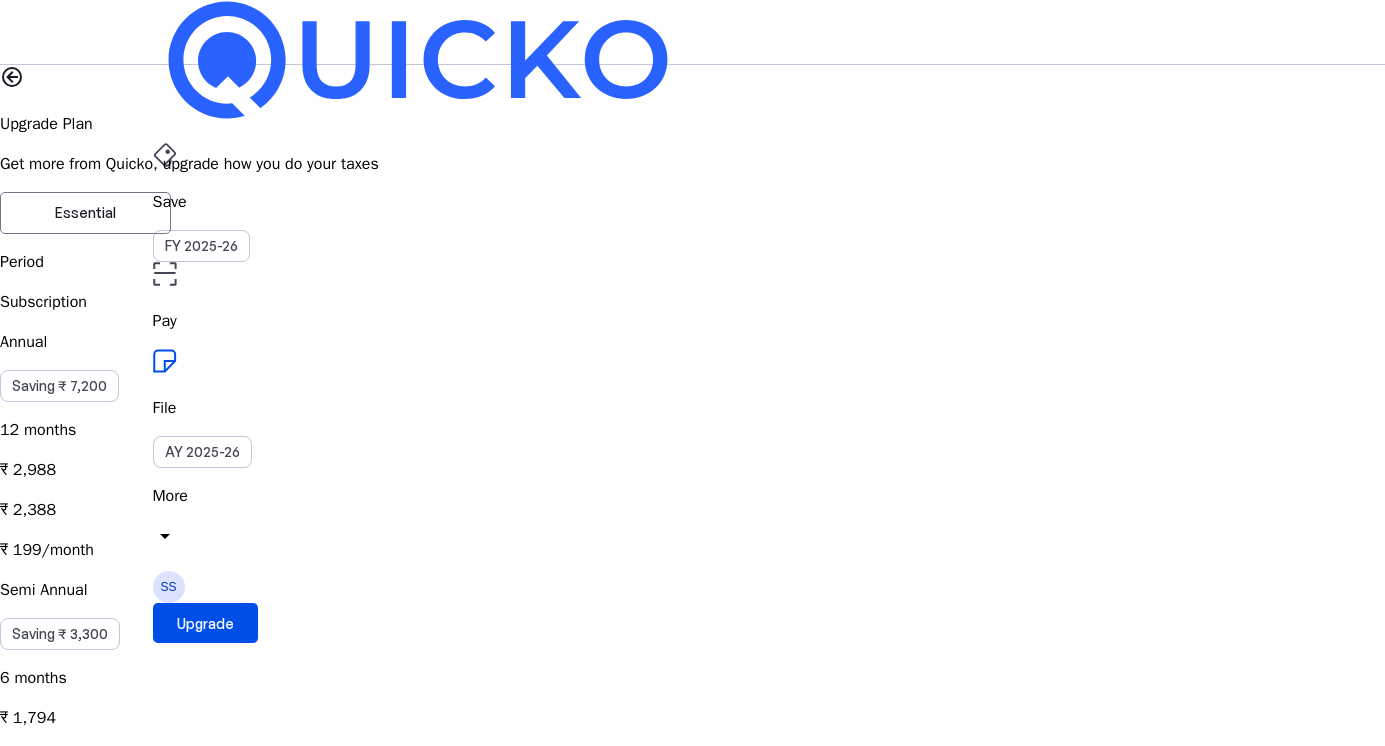 click on "Essential" at bounding box center [85, 213] 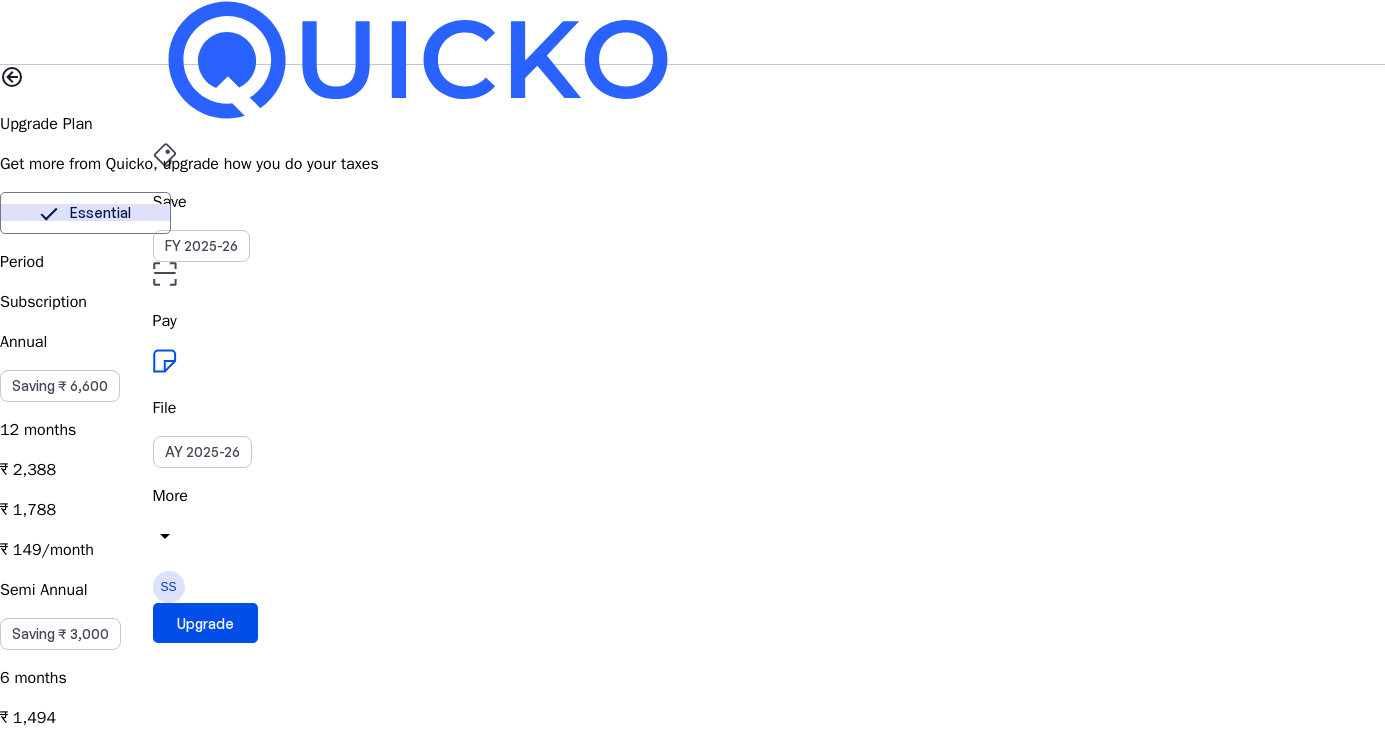 click on "Elite" at bounding box center (255, 213) 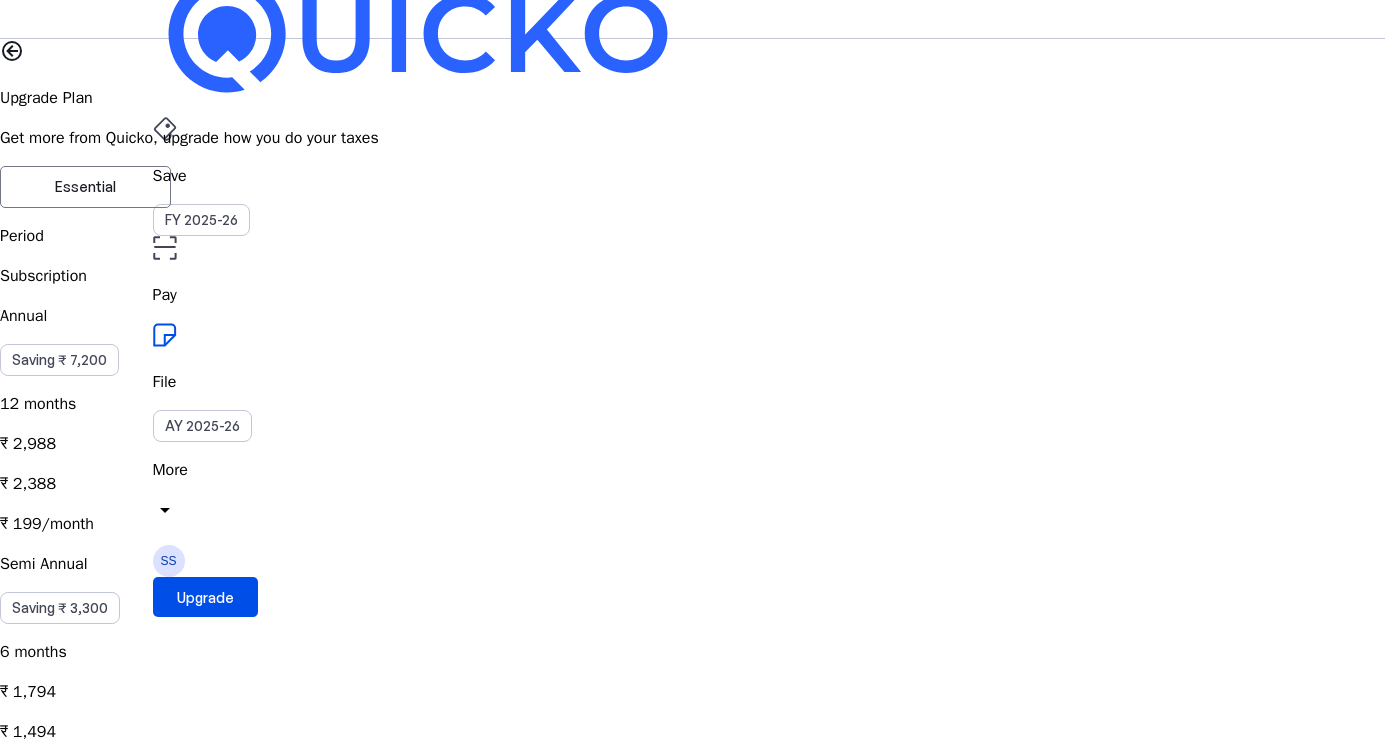 scroll, scrollTop: 0, scrollLeft: 0, axis: both 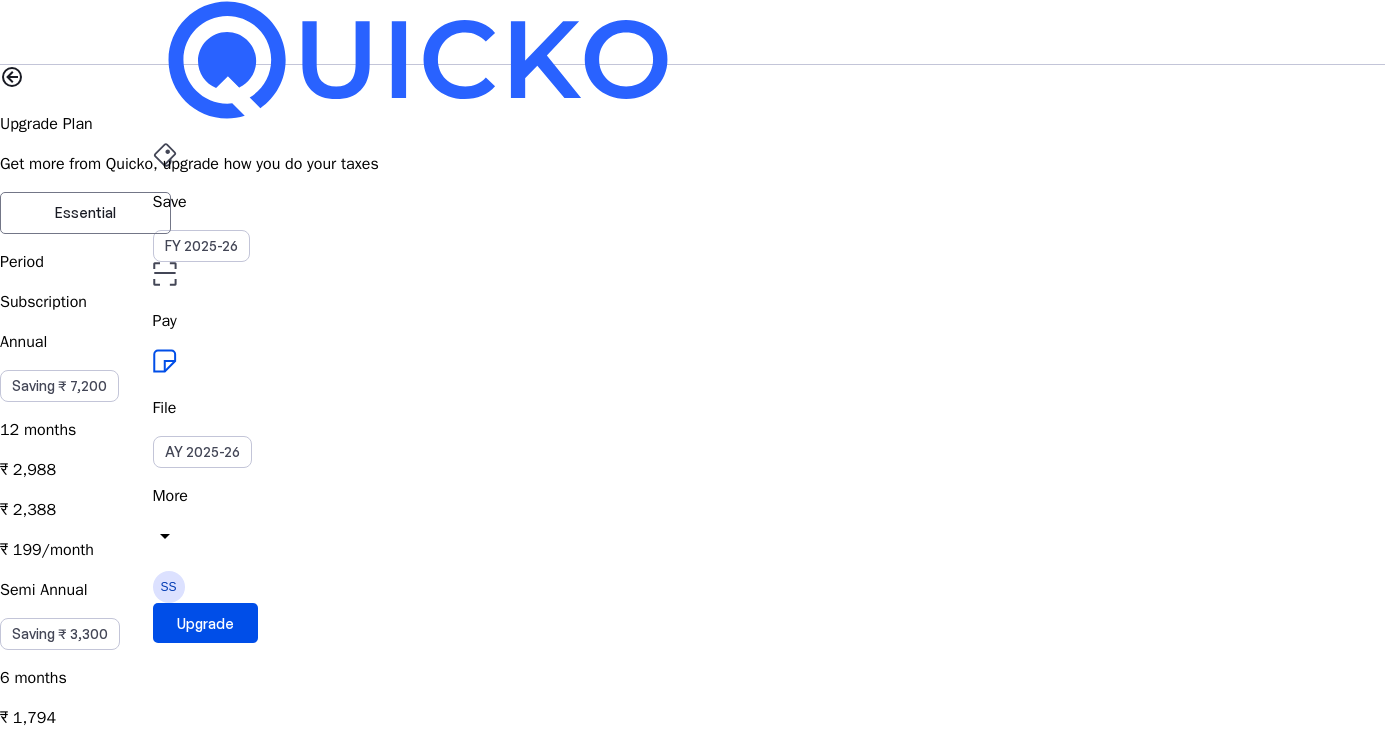 click on "Quarterly Saving ₹ 1,500 3 months ₹ 1,047 ₹ 897 ₹ 299/month" at bounding box center (692, 942) 